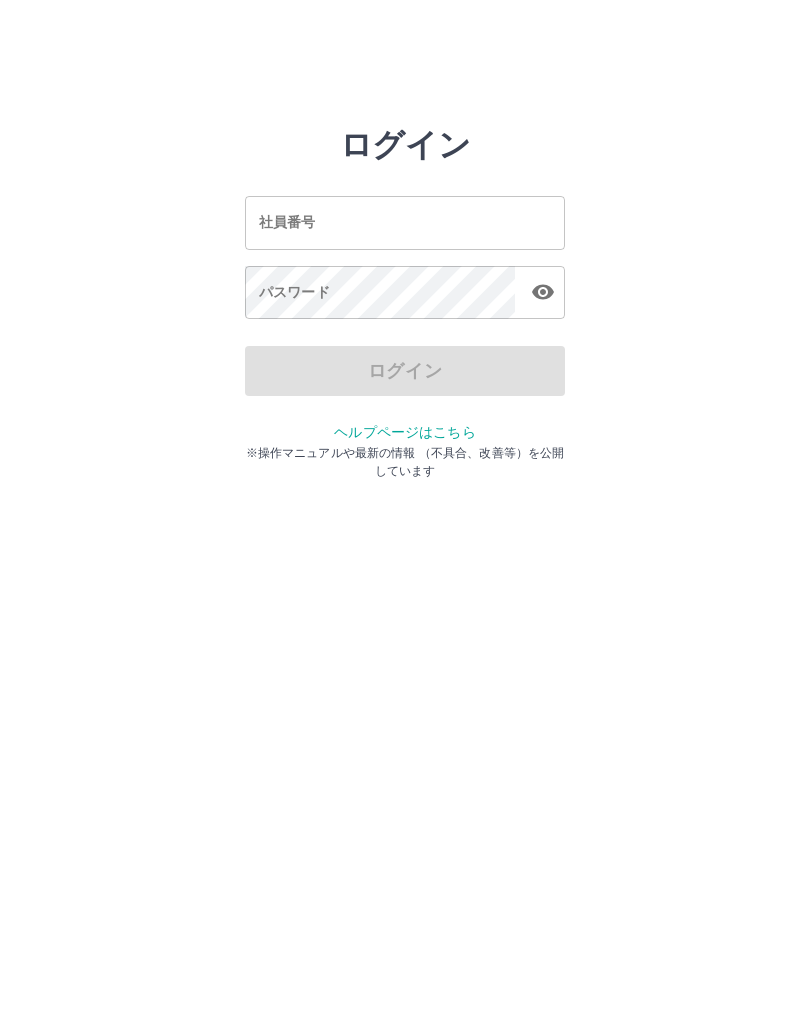 scroll, scrollTop: 0, scrollLeft: 0, axis: both 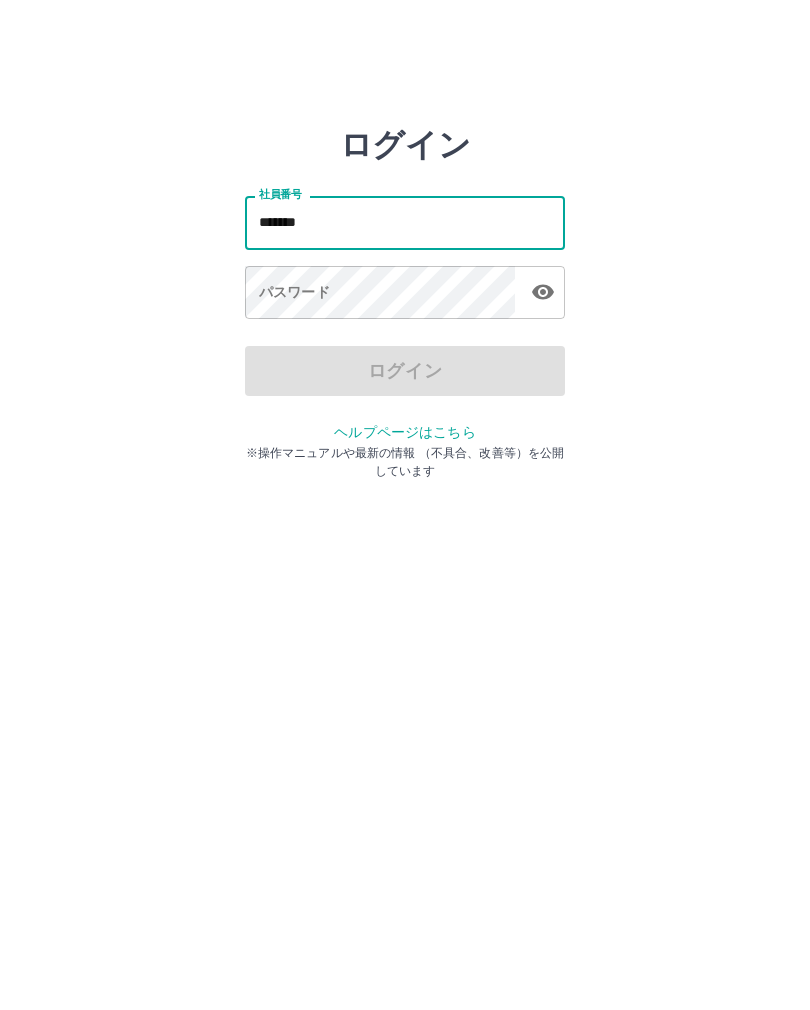 type on "*******" 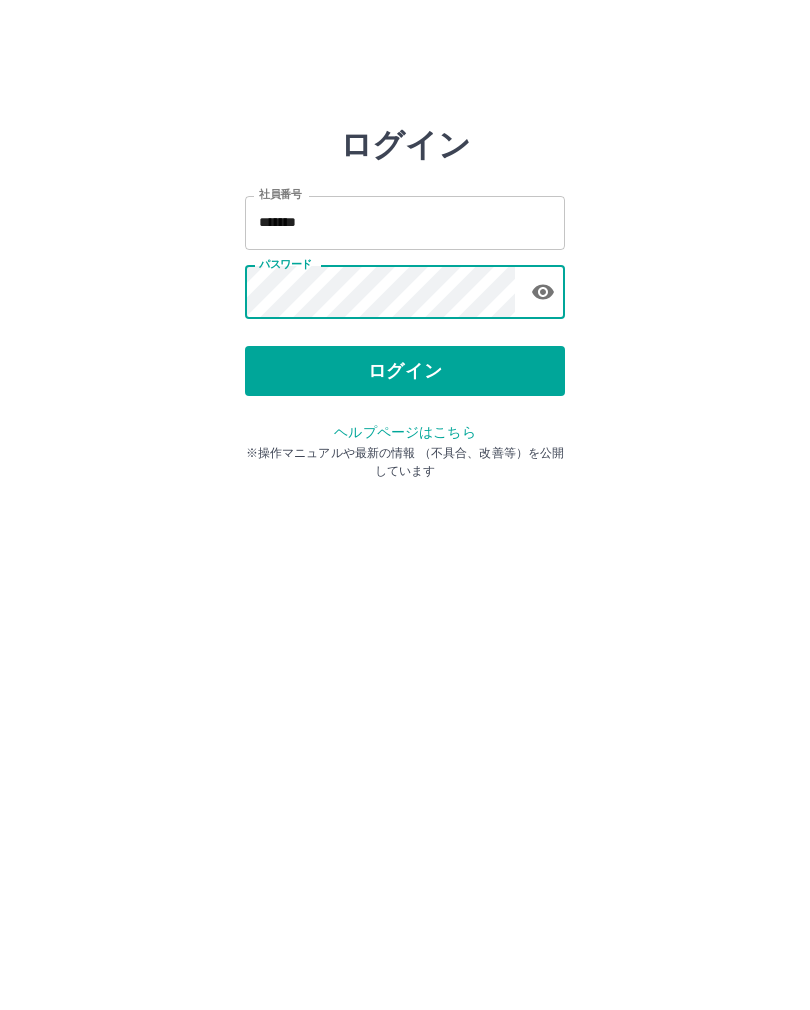 click on "ログイン" at bounding box center (405, 371) 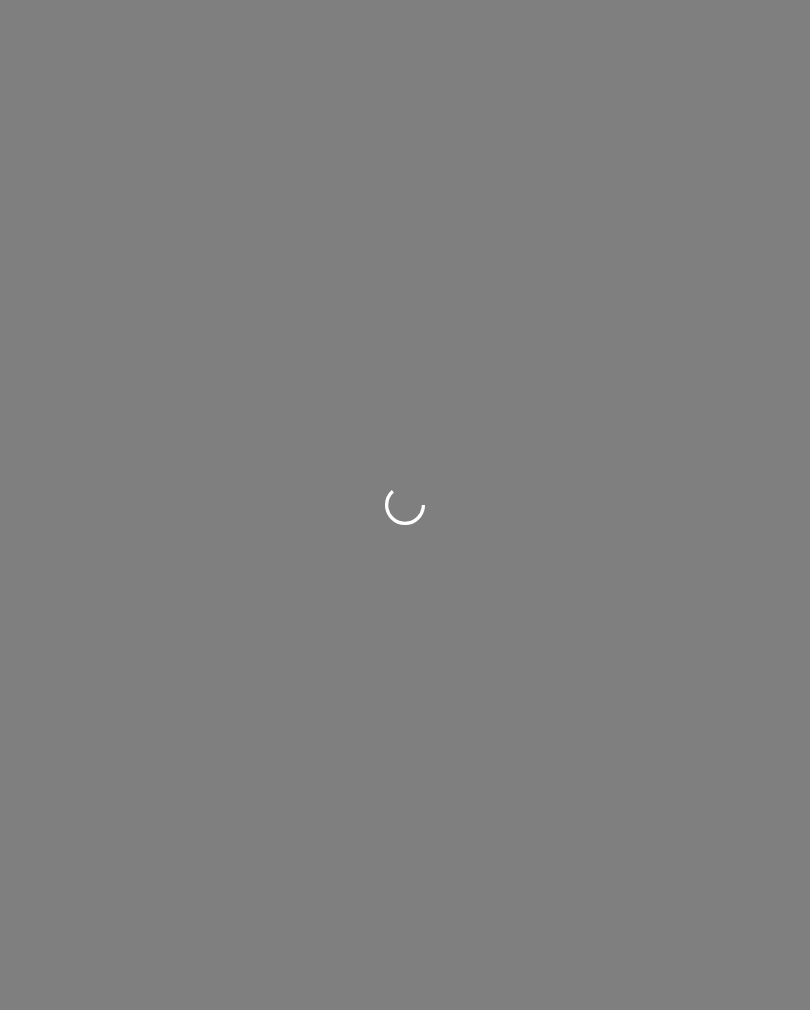 scroll, scrollTop: 0, scrollLeft: 0, axis: both 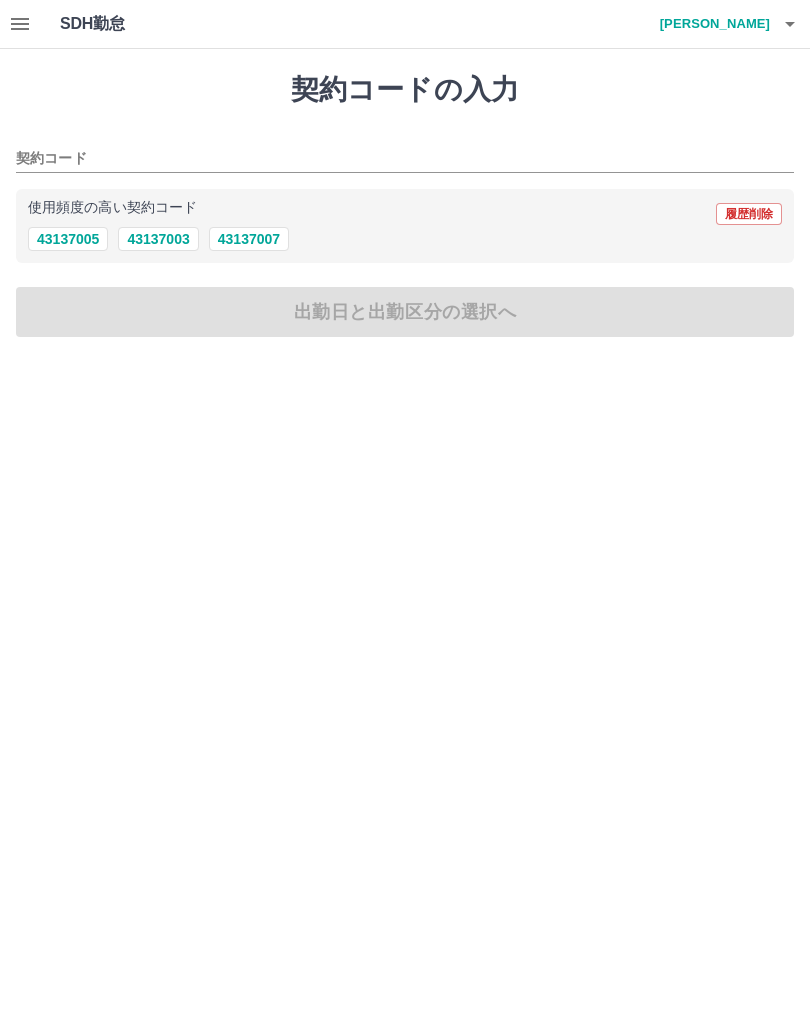 click on "43137007" at bounding box center [249, 239] 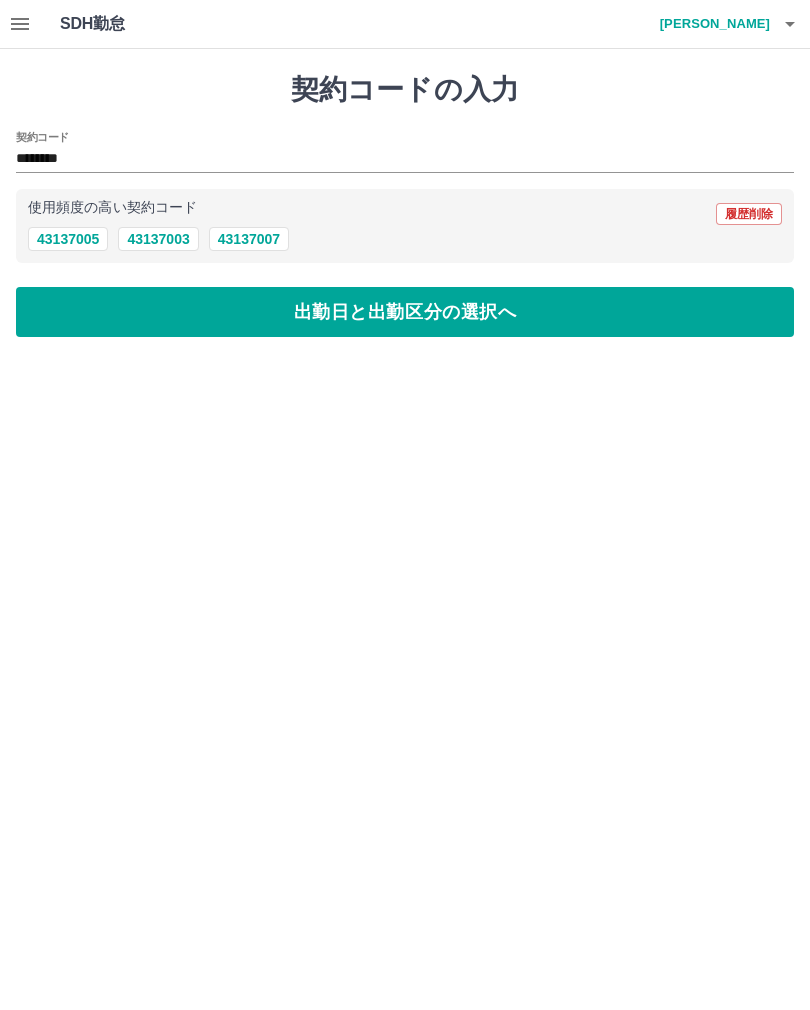 click on "出勤日と出勤区分の選択へ" at bounding box center (405, 312) 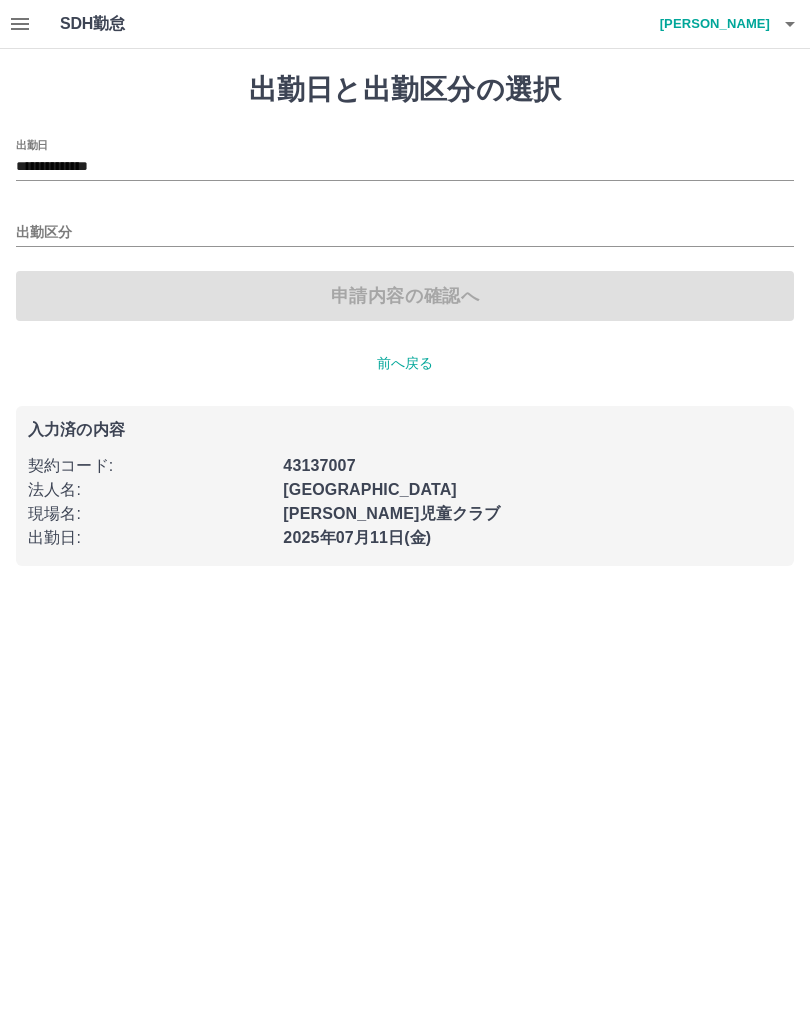 click on "出勤区分" at bounding box center (405, 233) 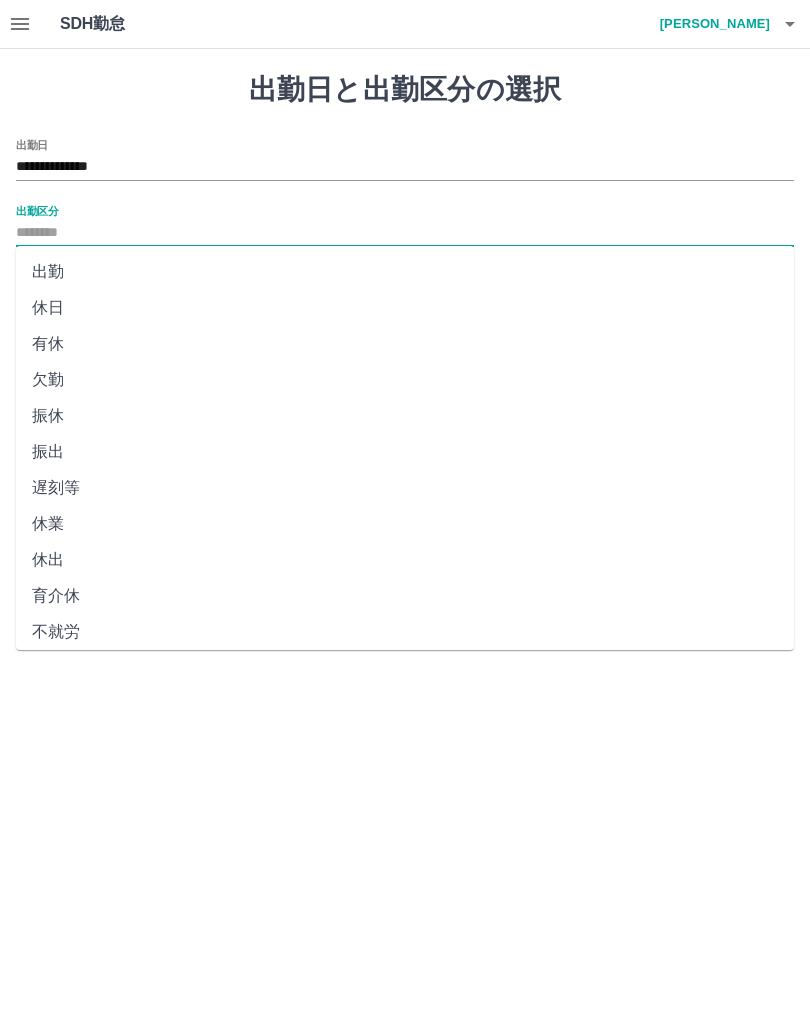 click on "出勤" at bounding box center [405, 272] 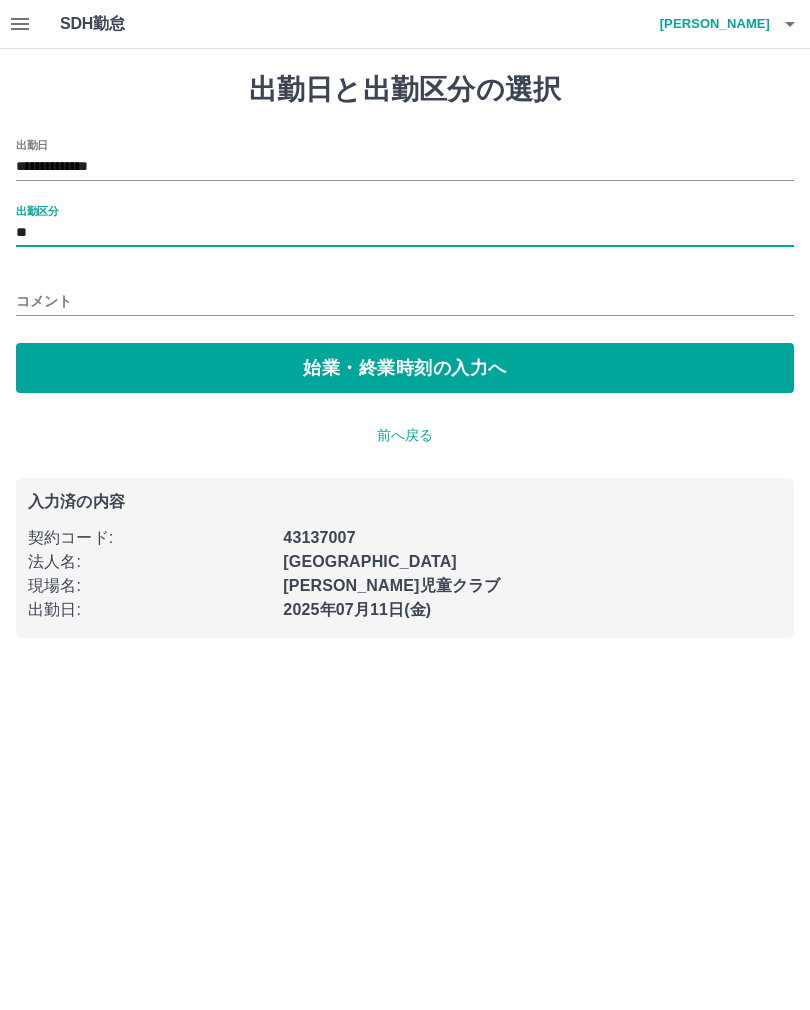 click on "始業・終業時刻の入力へ" at bounding box center (405, 368) 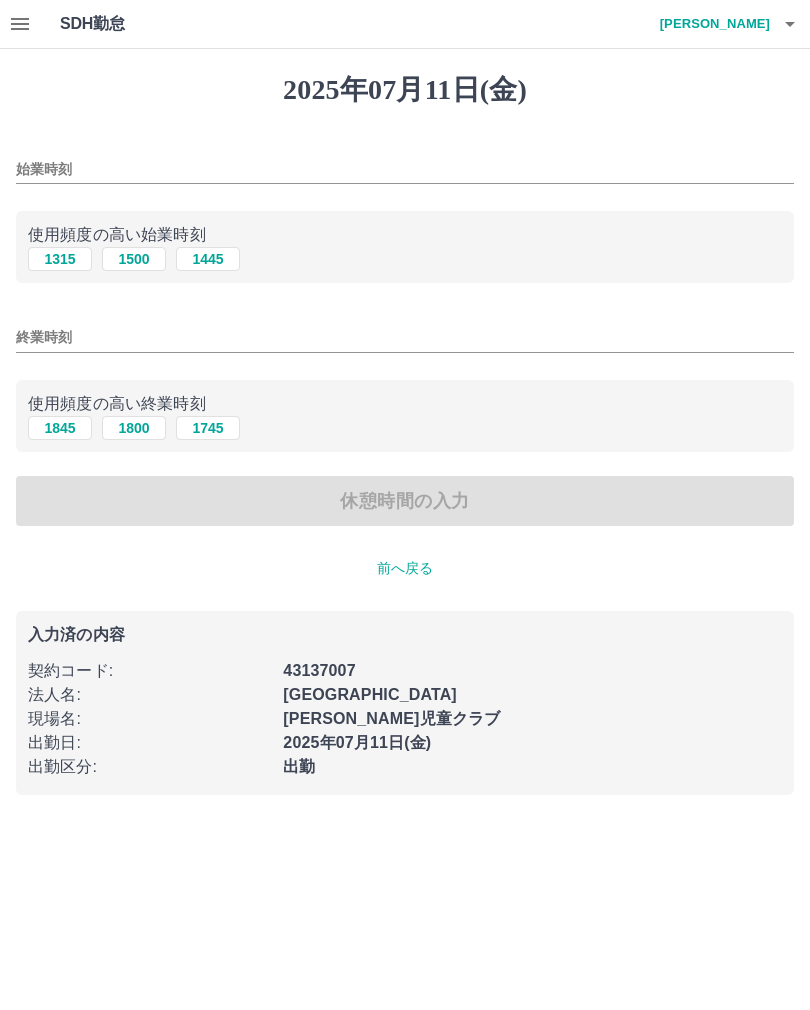 click on "始業時刻" at bounding box center (405, 169) 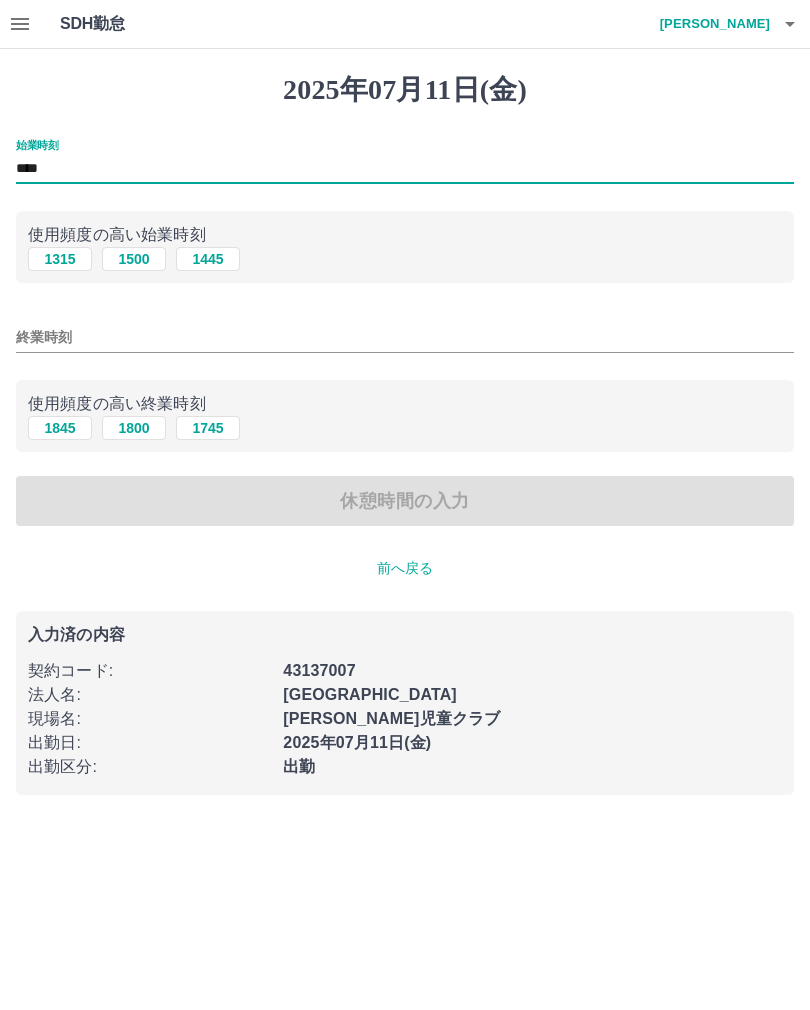 type on "****" 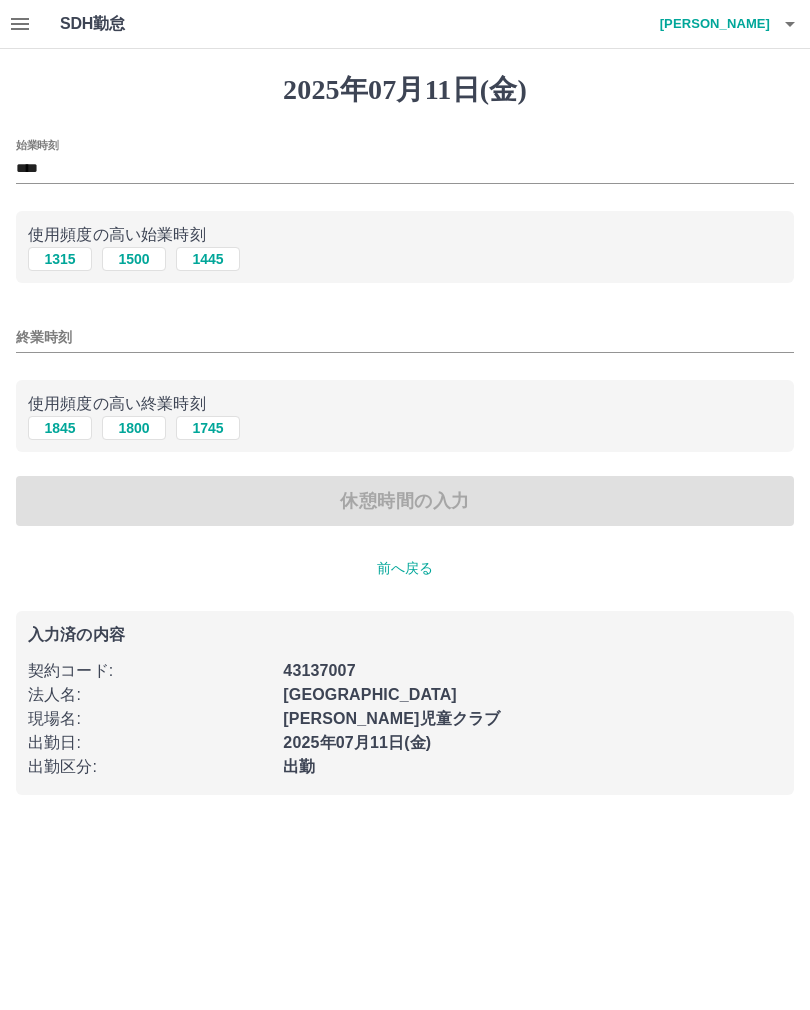 click on "終業時刻" at bounding box center [405, 337] 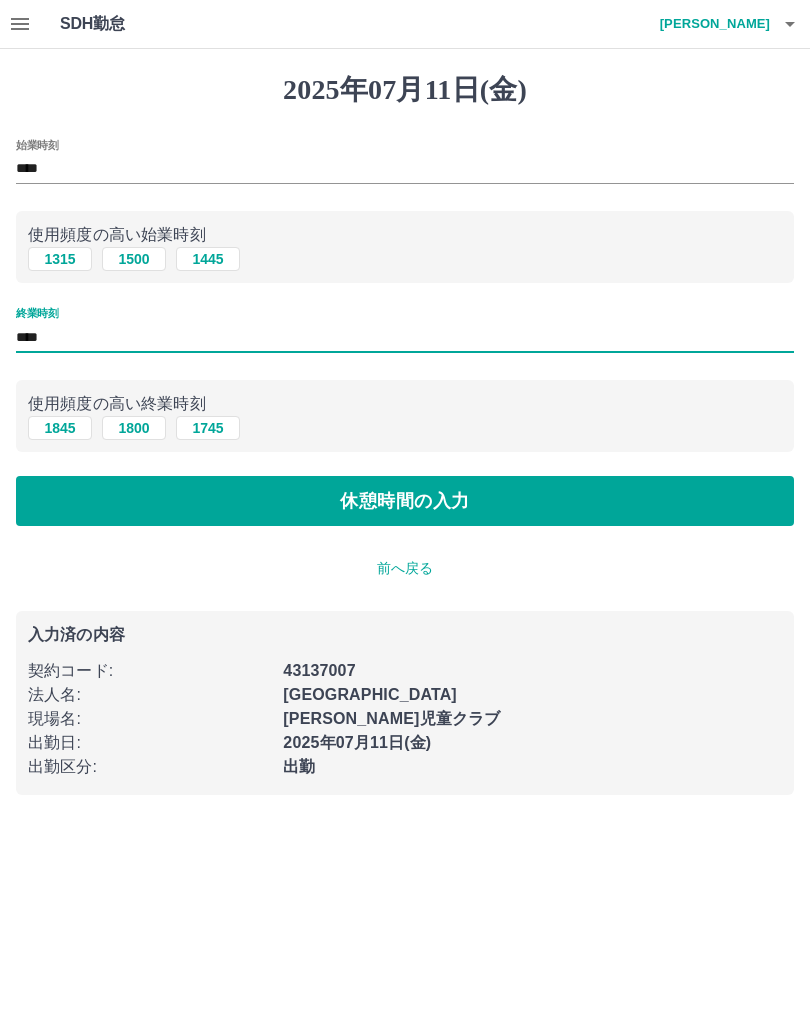 type on "****" 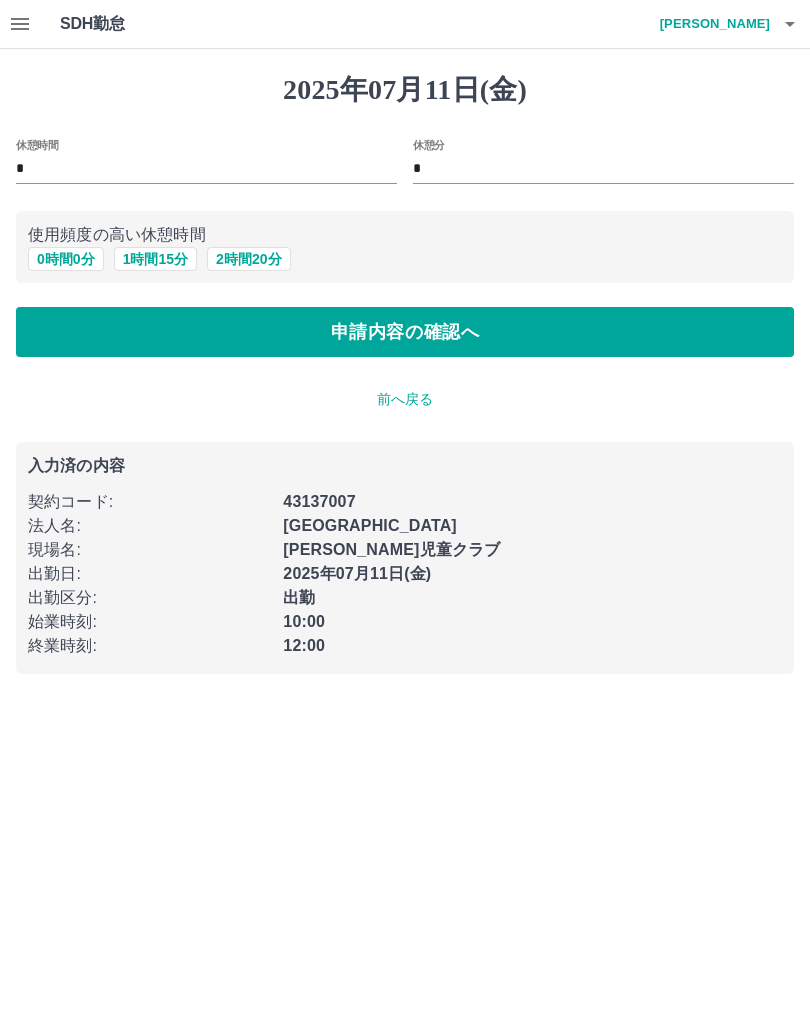click on "申請内容の確認へ" at bounding box center [405, 332] 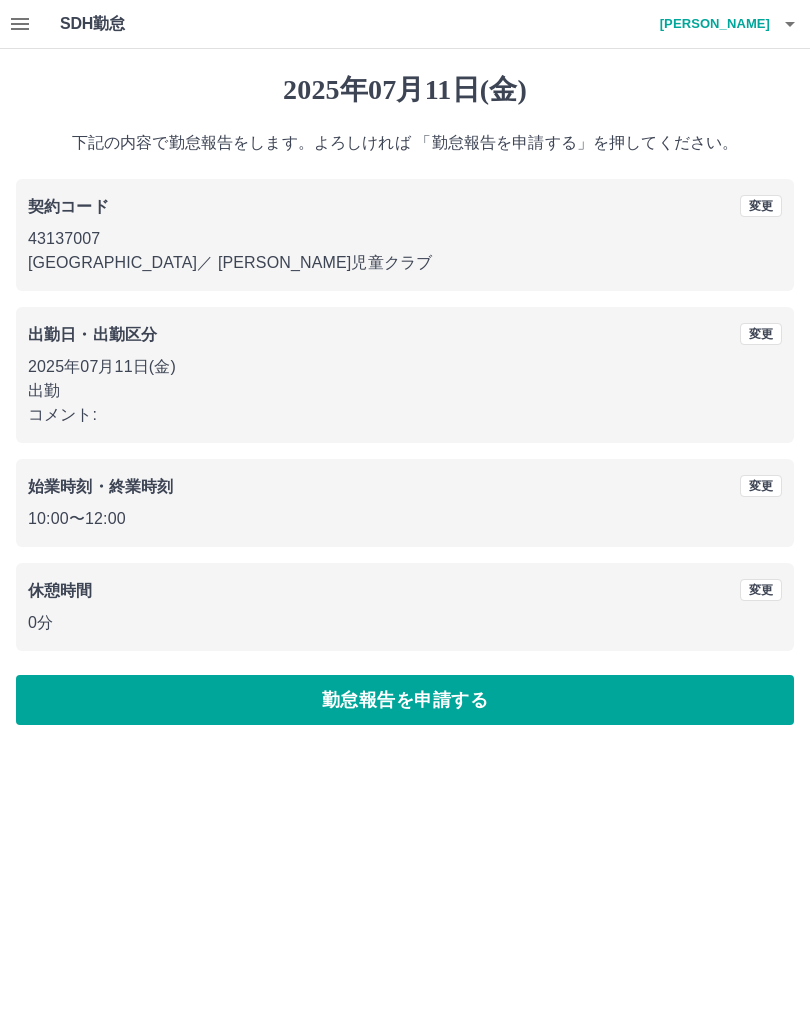 click on "コメント:" at bounding box center [405, 415] 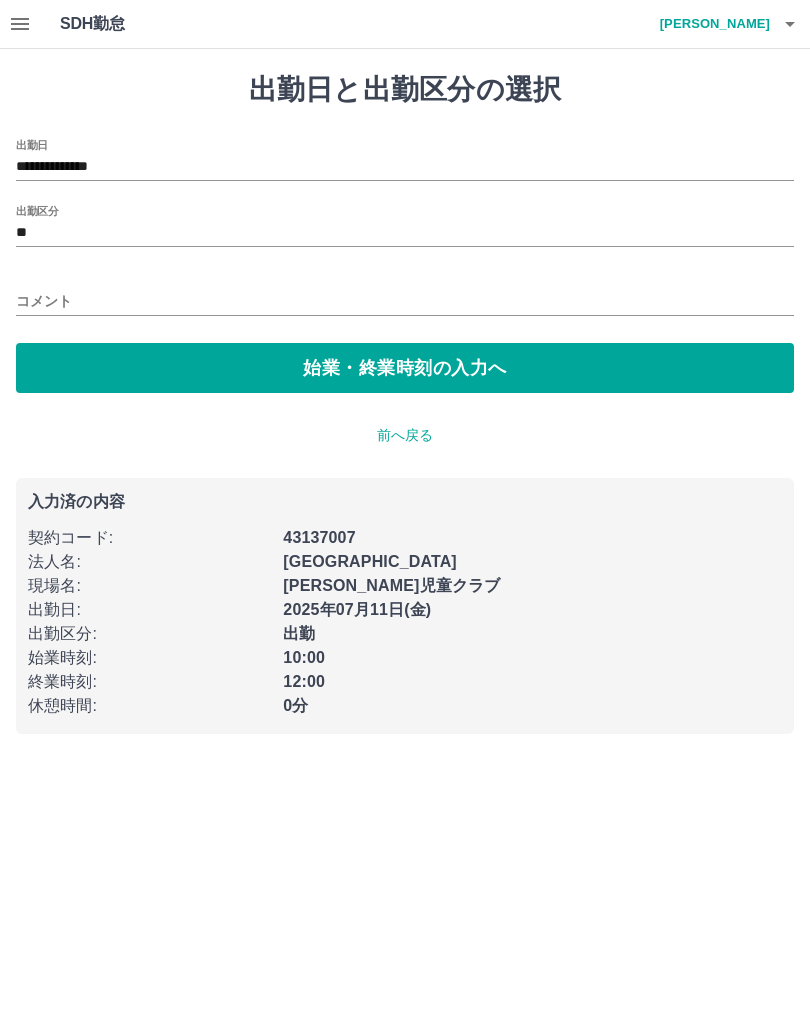 click on "コメント" at bounding box center (405, 301) 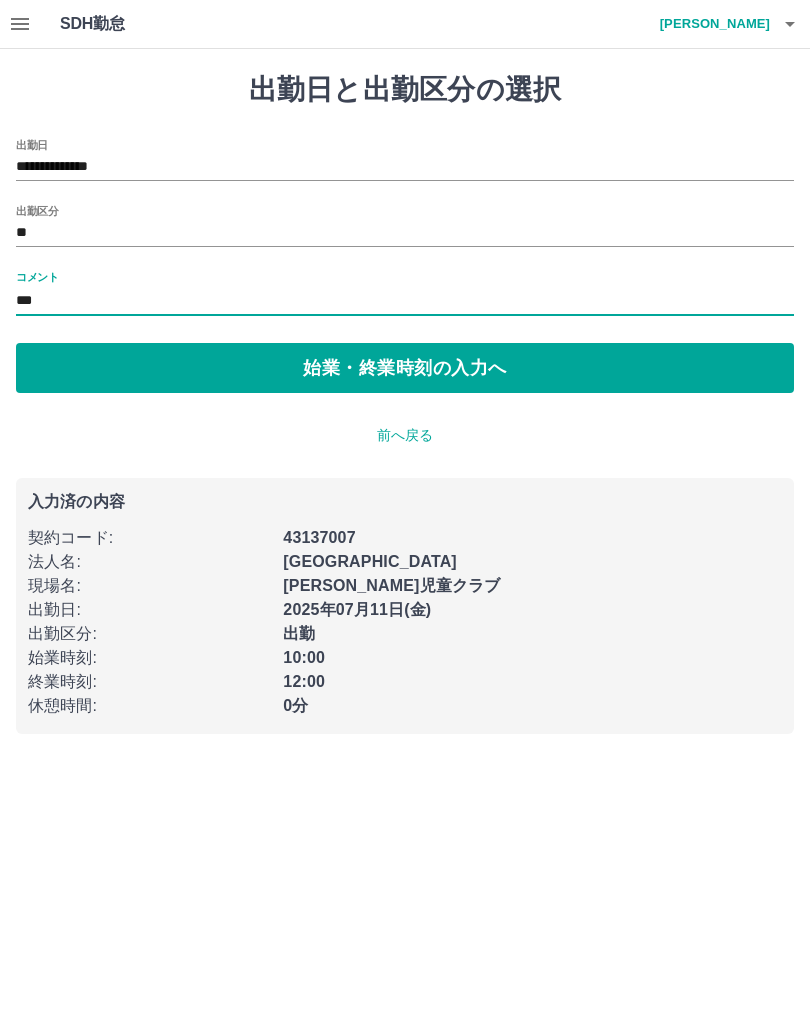 type on "**" 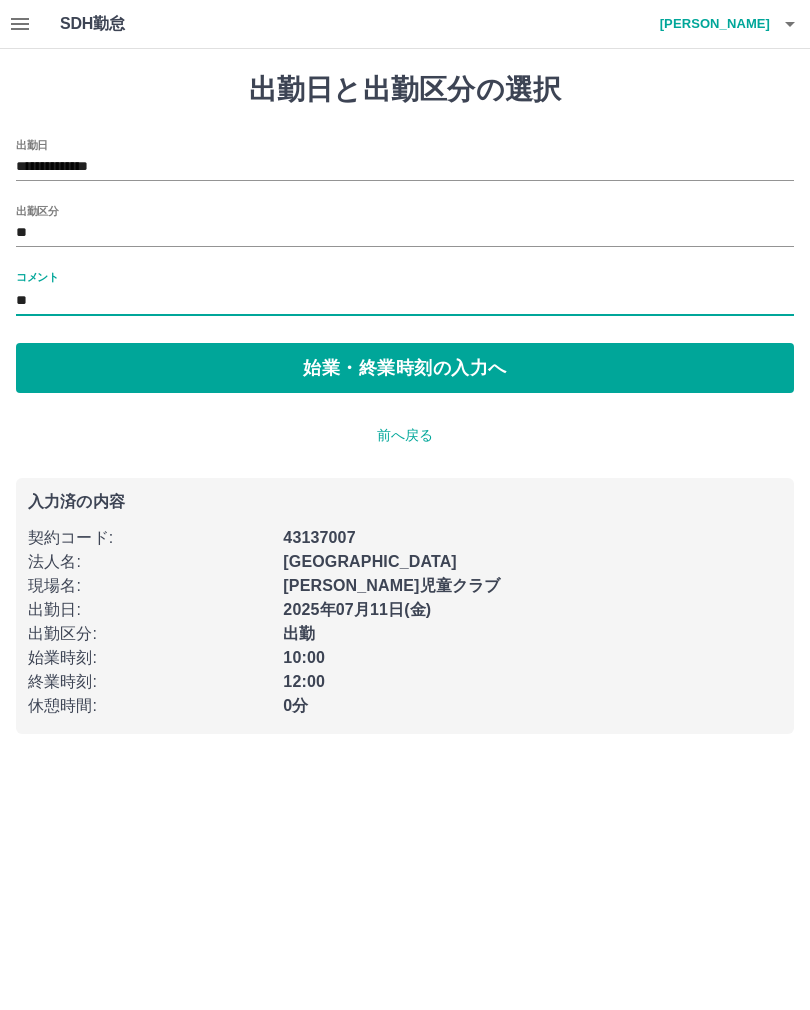click on "始業・終業時刻の入力へ" at bounding box center [405, 368] 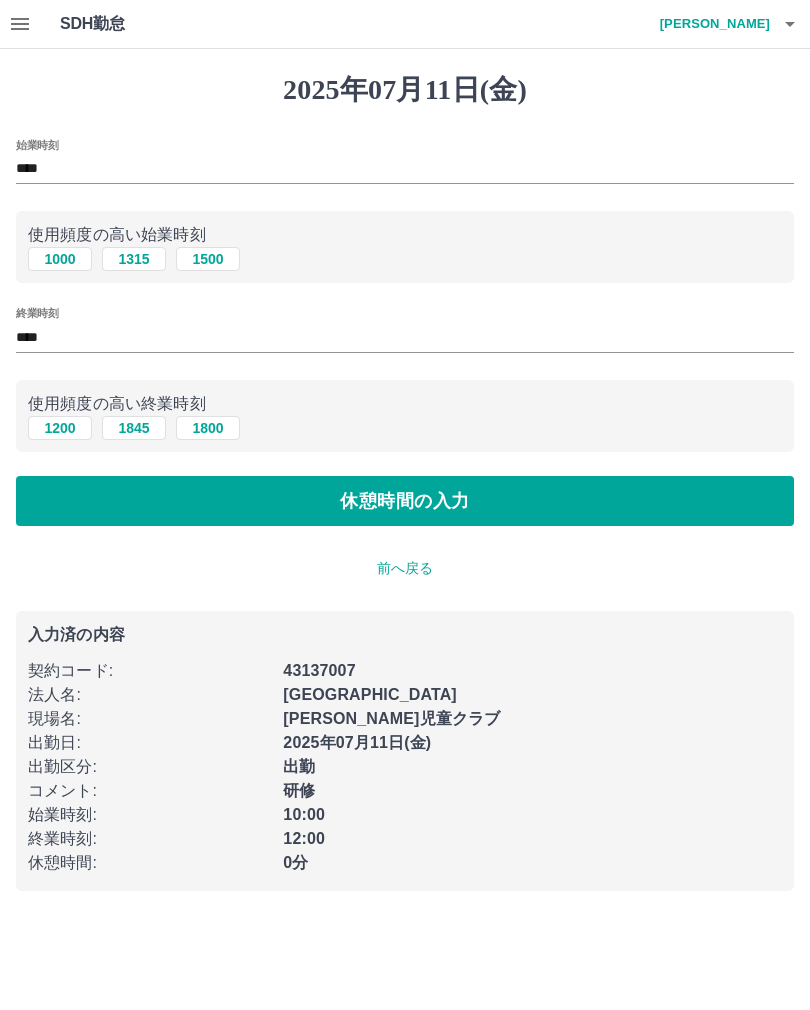 click on "休憩時間の入力" at bounding box center [405, 501] 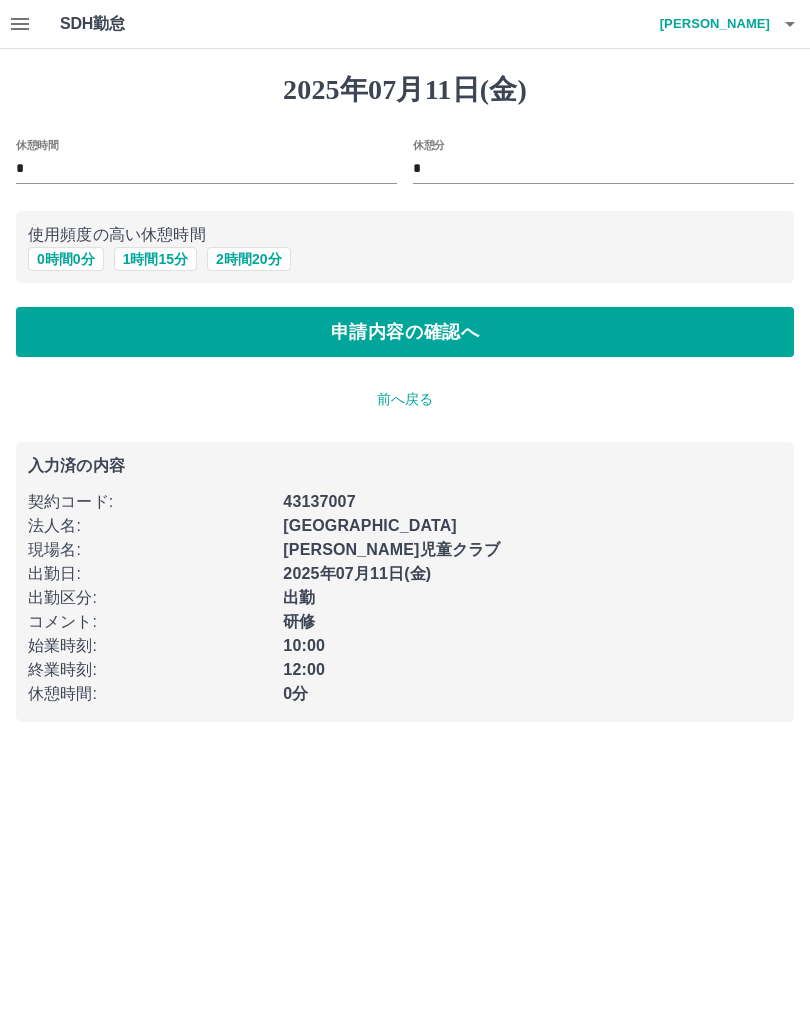 click on "申請内容の確認へ" at bounding box center (405, 332) 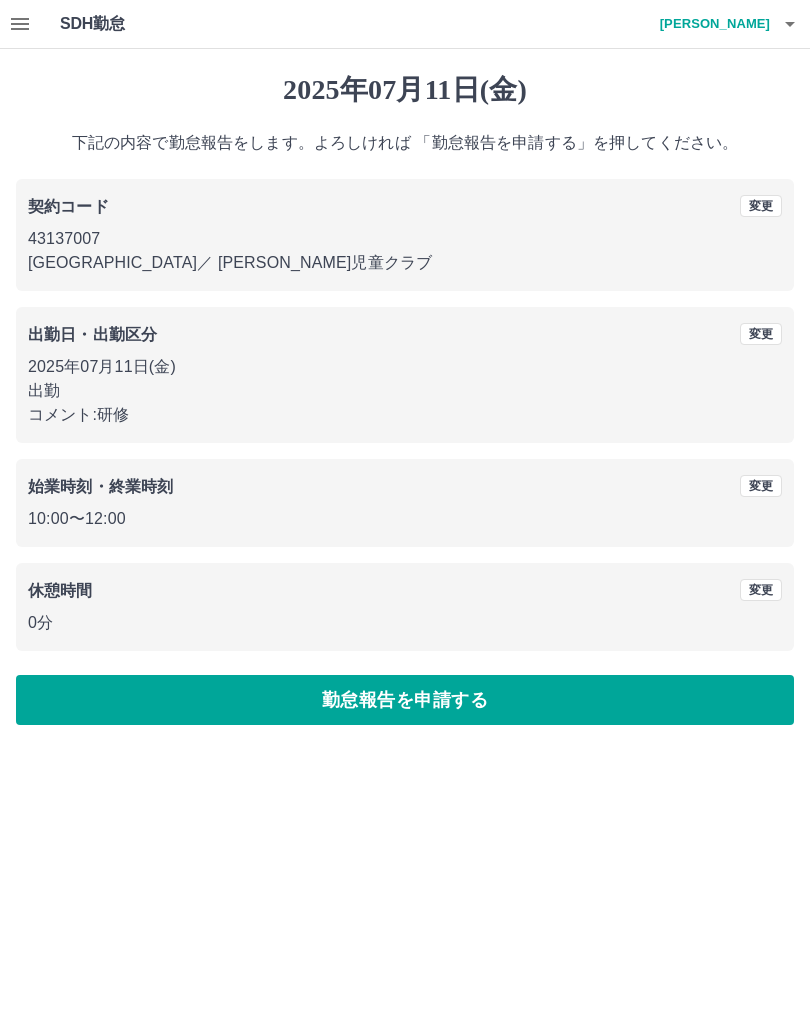click on "勤怠報告を申請する" at bounding box center (405, 700) 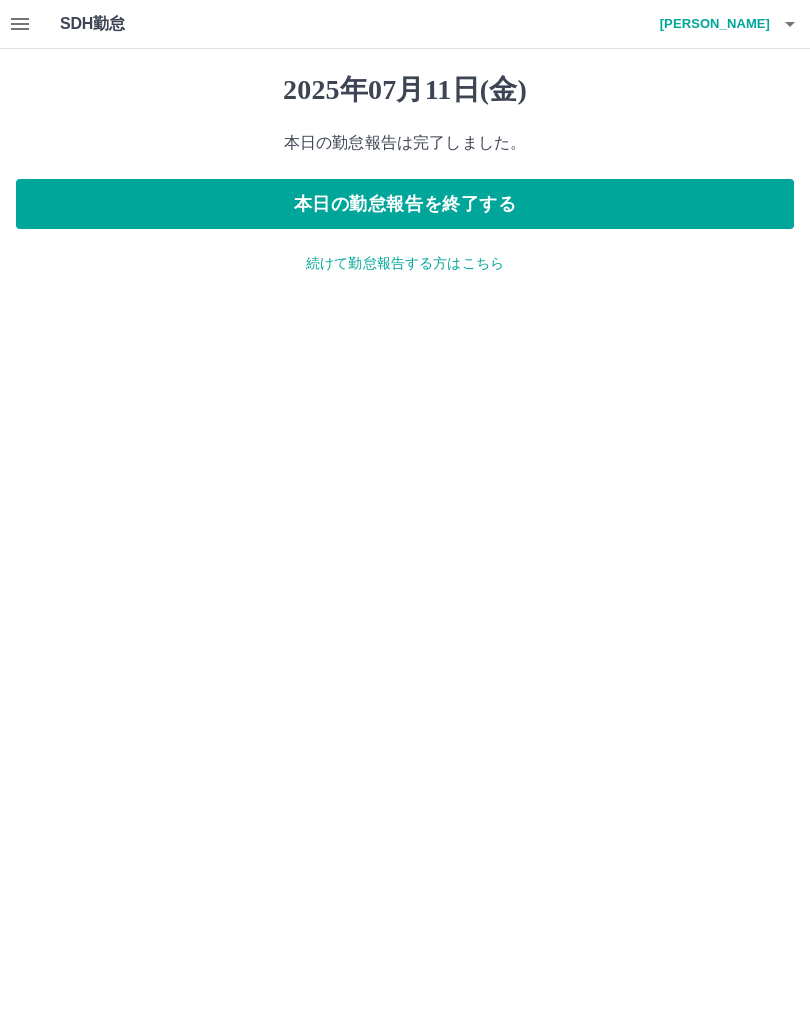 click on "本日の勤怠報告を終了する" at bounding box center (405, 204) 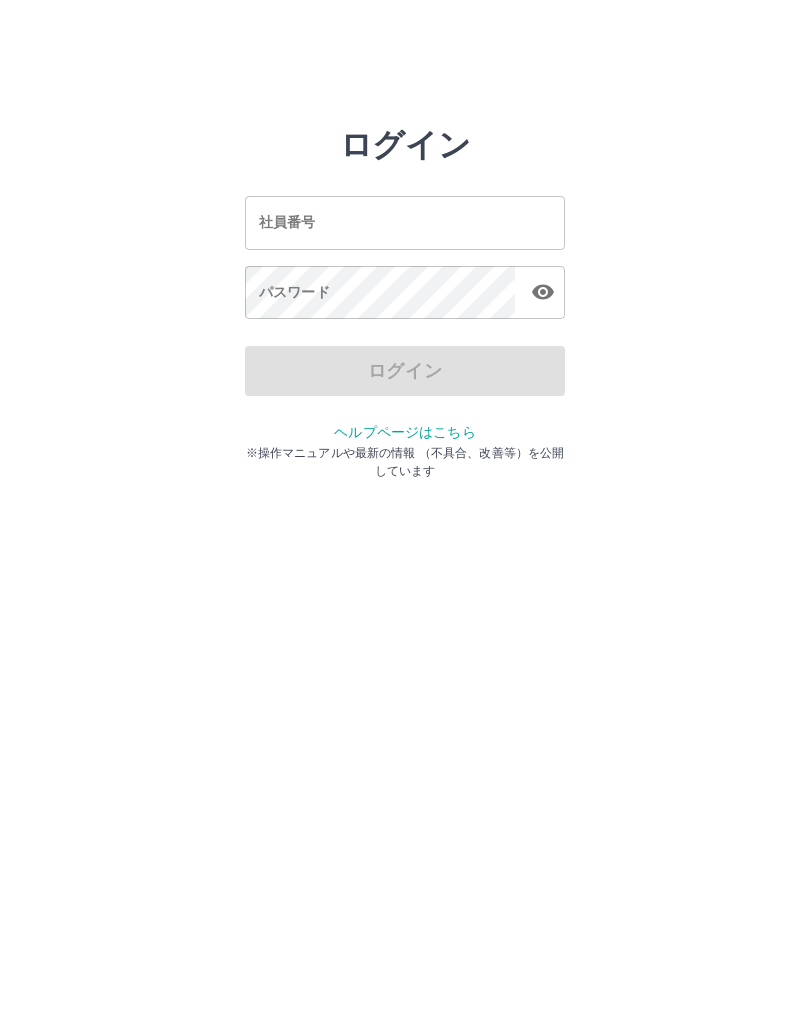 scroll, scrollTop: 0, scrollLeft: 0, axis: both 